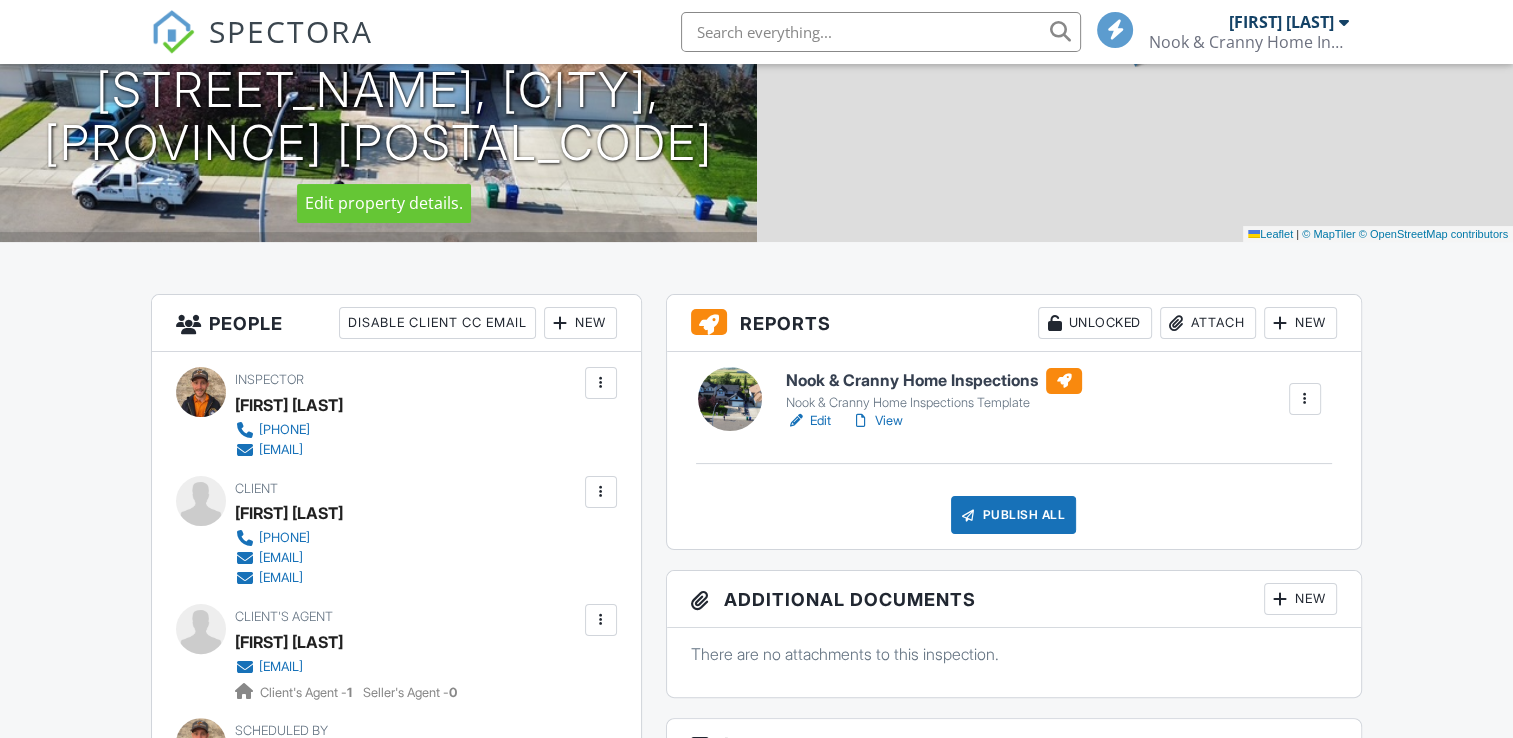 scroll, scrollTop: 300, scrollLeft: 0, axis: vertical 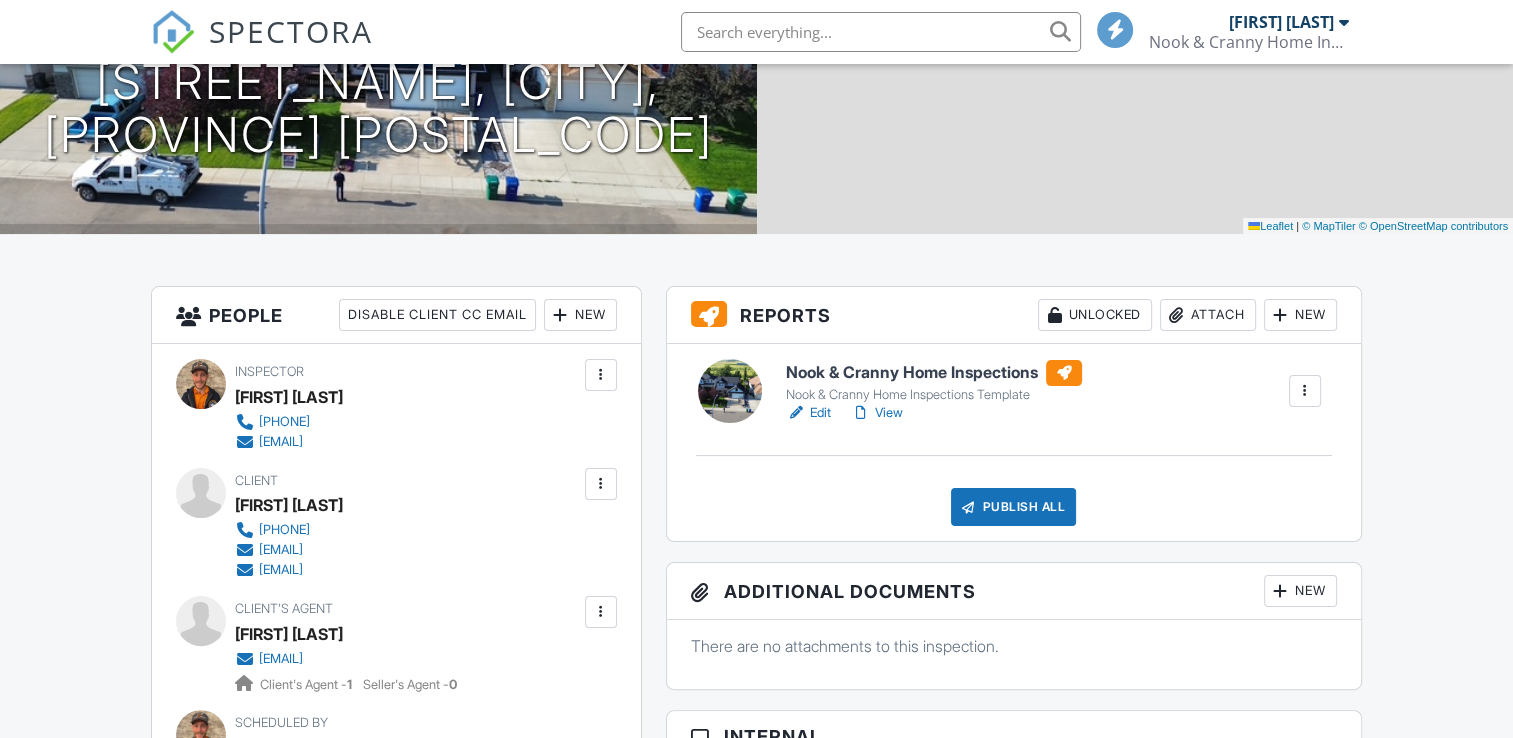 click on "Nook & Cranny Home Inspections" at bounding box center (934, 373) 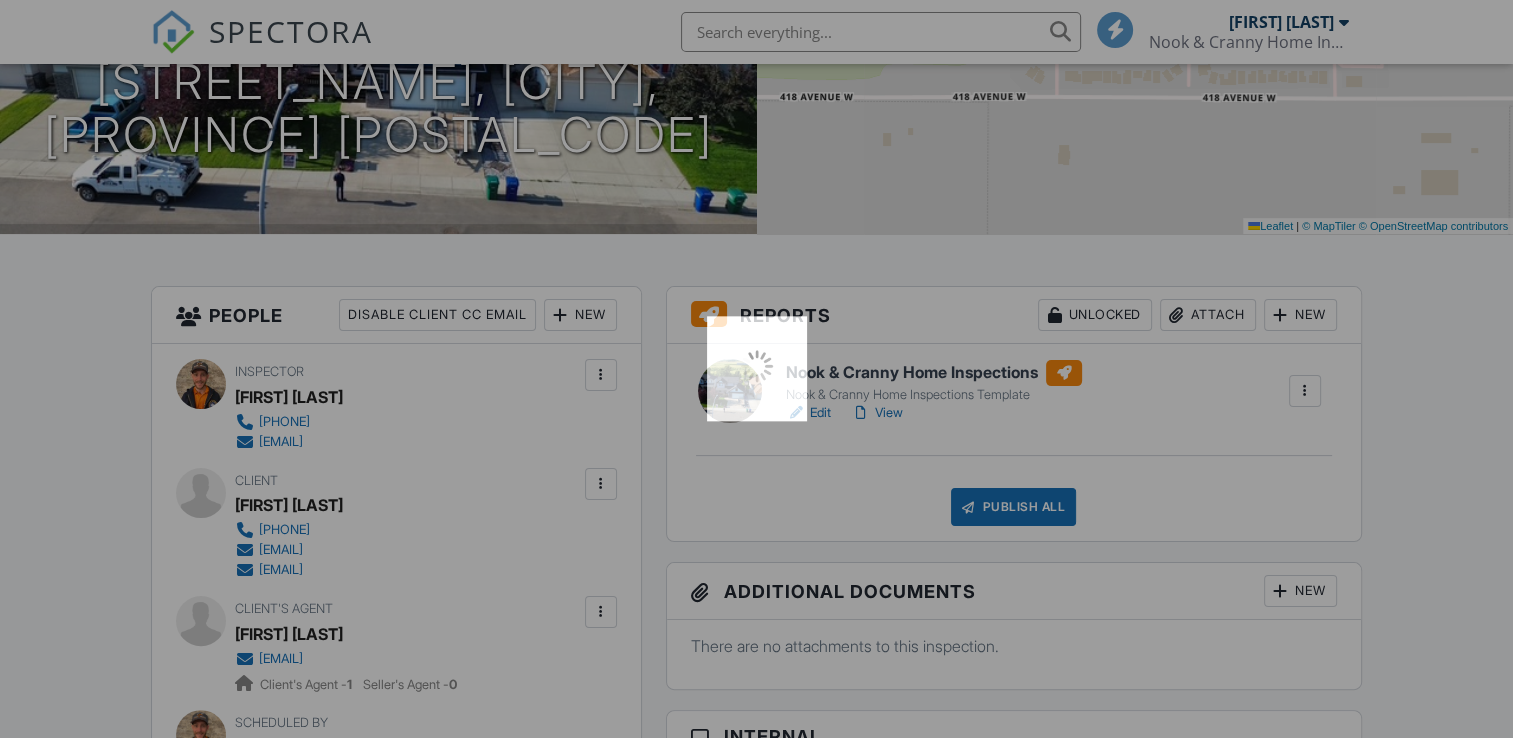 scroll, scrollTop: 0, scrollLeft: 0, axis: both 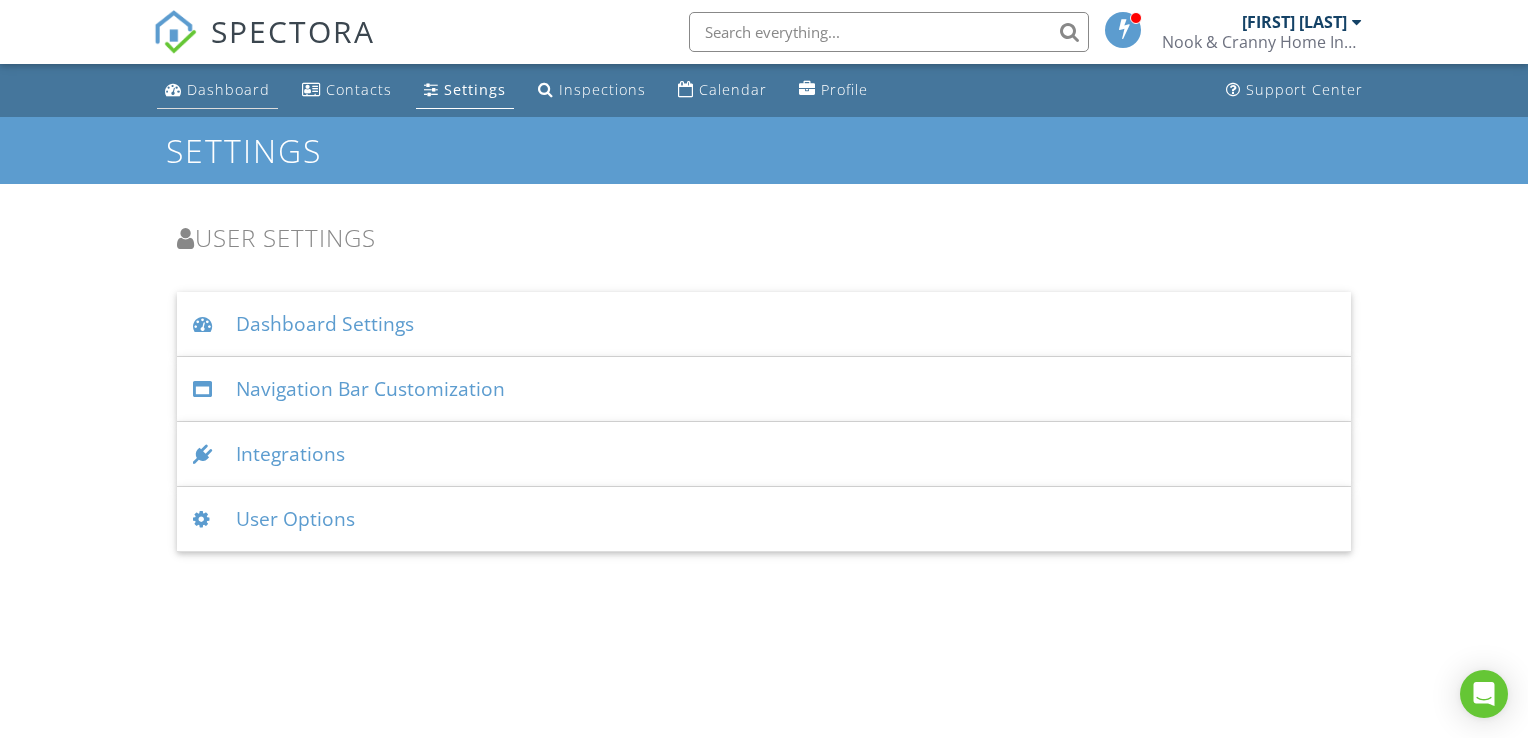 click on "Dashboard" at bounding box center (228, 89) 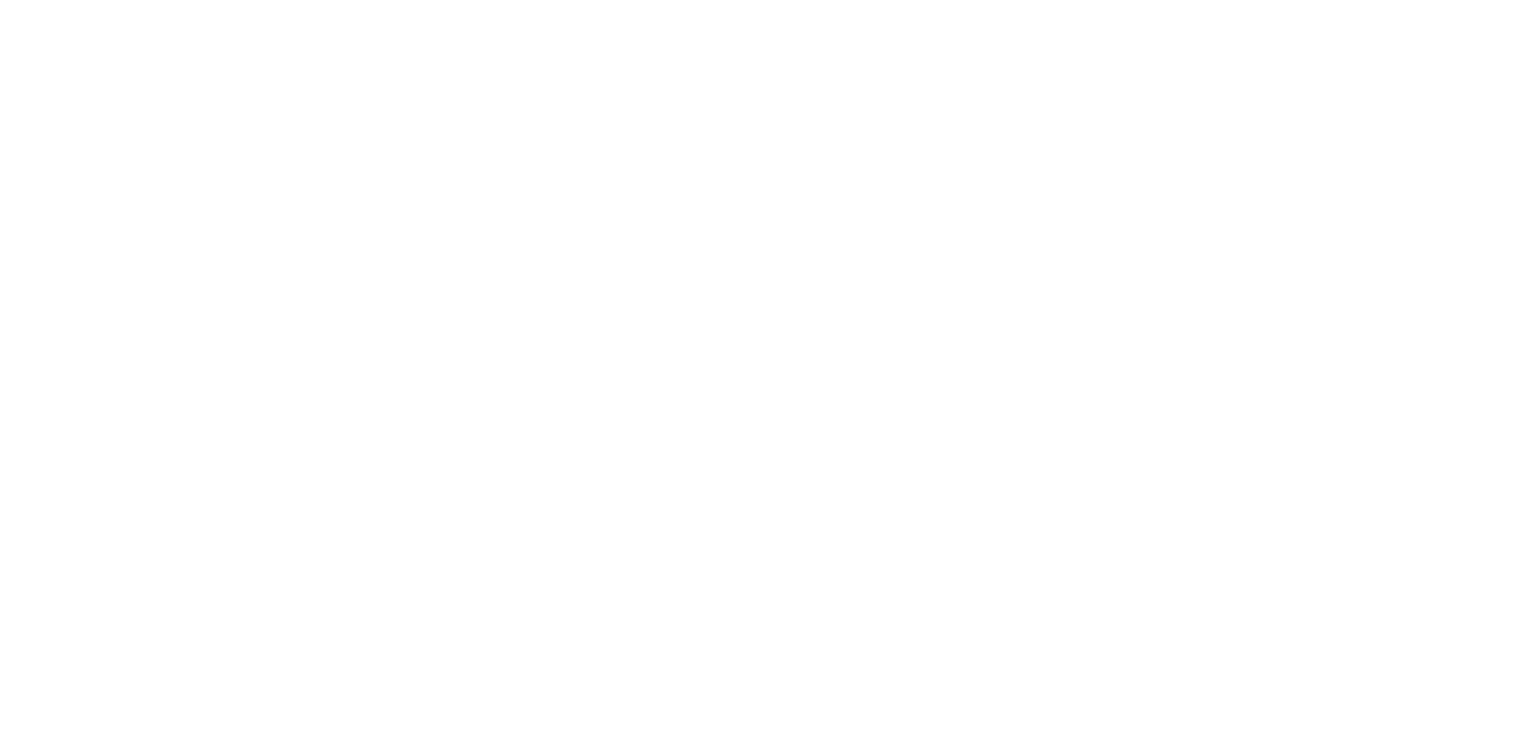 scroll, scrollTop: 0, scrollLeft: 0, axis: both 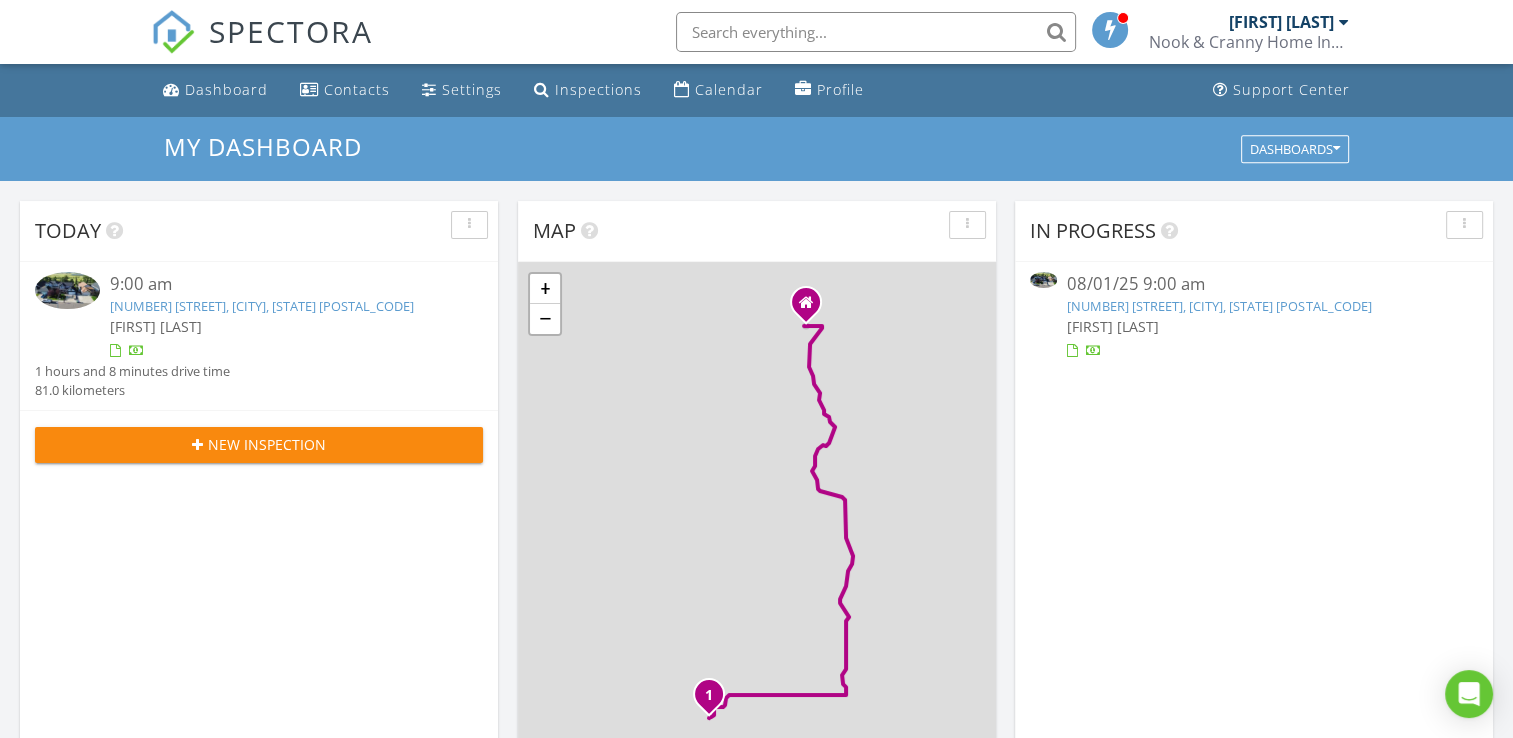 click on "307 Willow Ridge Manor, Diamond Valley, AB T0L 0H0" at bounding box center (262, 306) 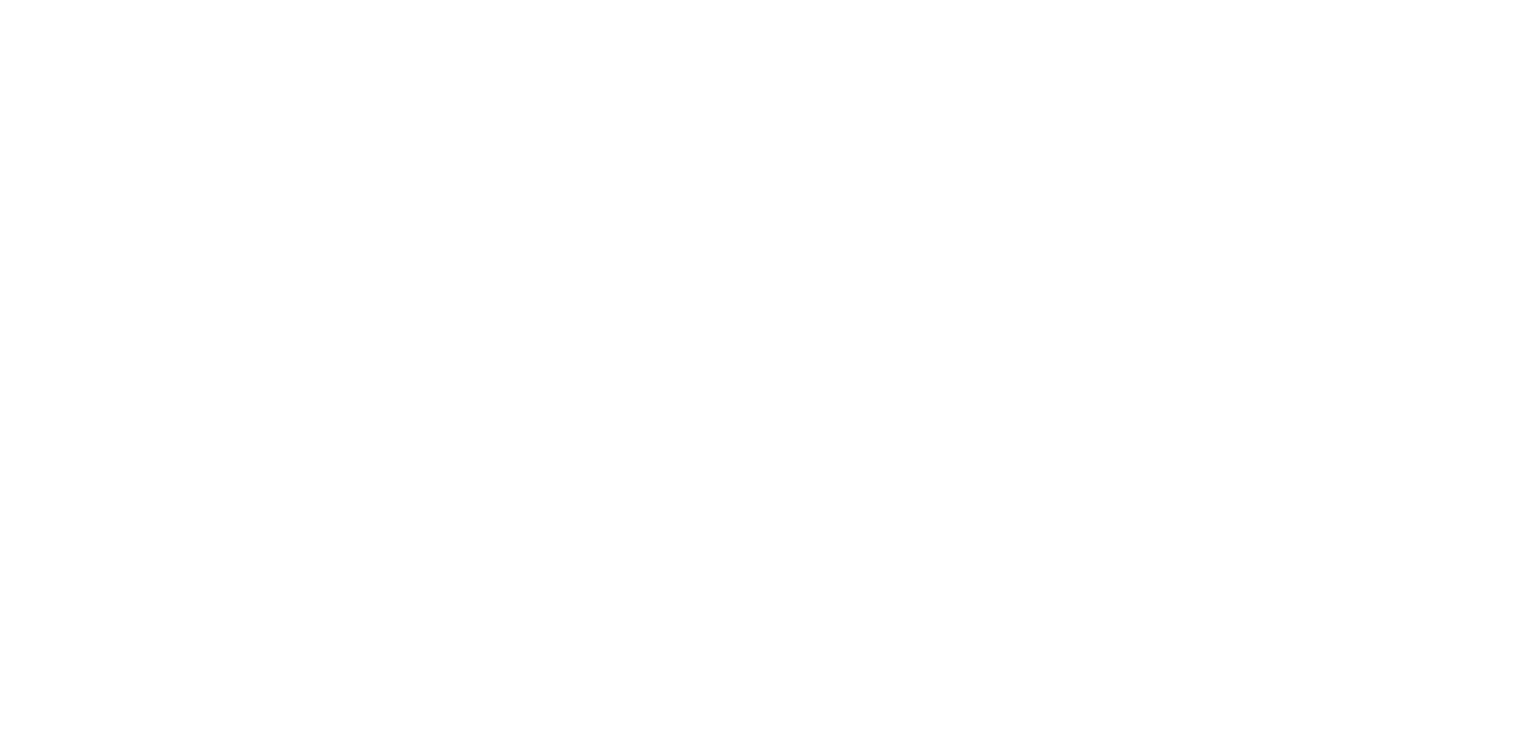 scroll, scrollTop: 0, scrollLeft: 0, axis: both 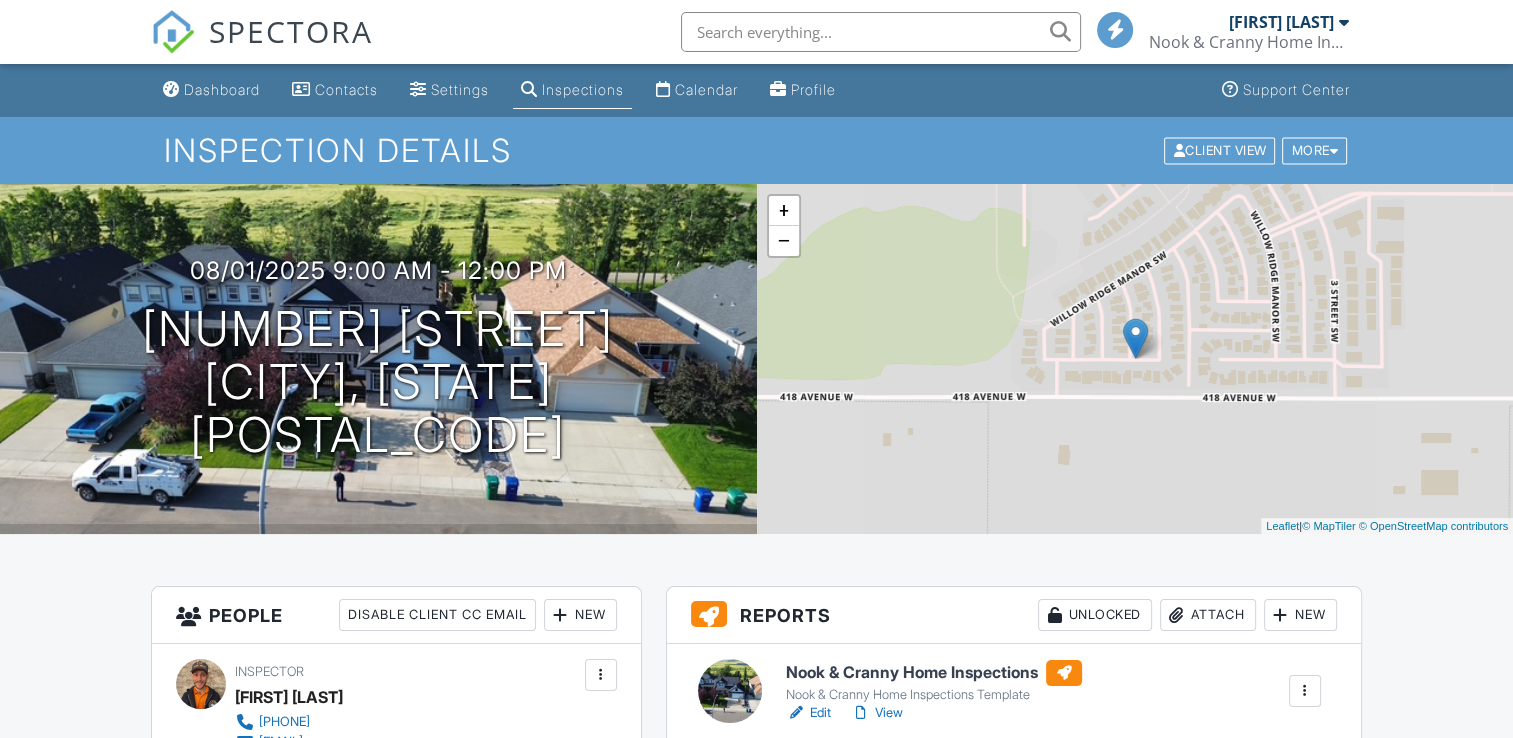 click on "Nook & Cranny Home Inspections" at bounding box center (934, 673) 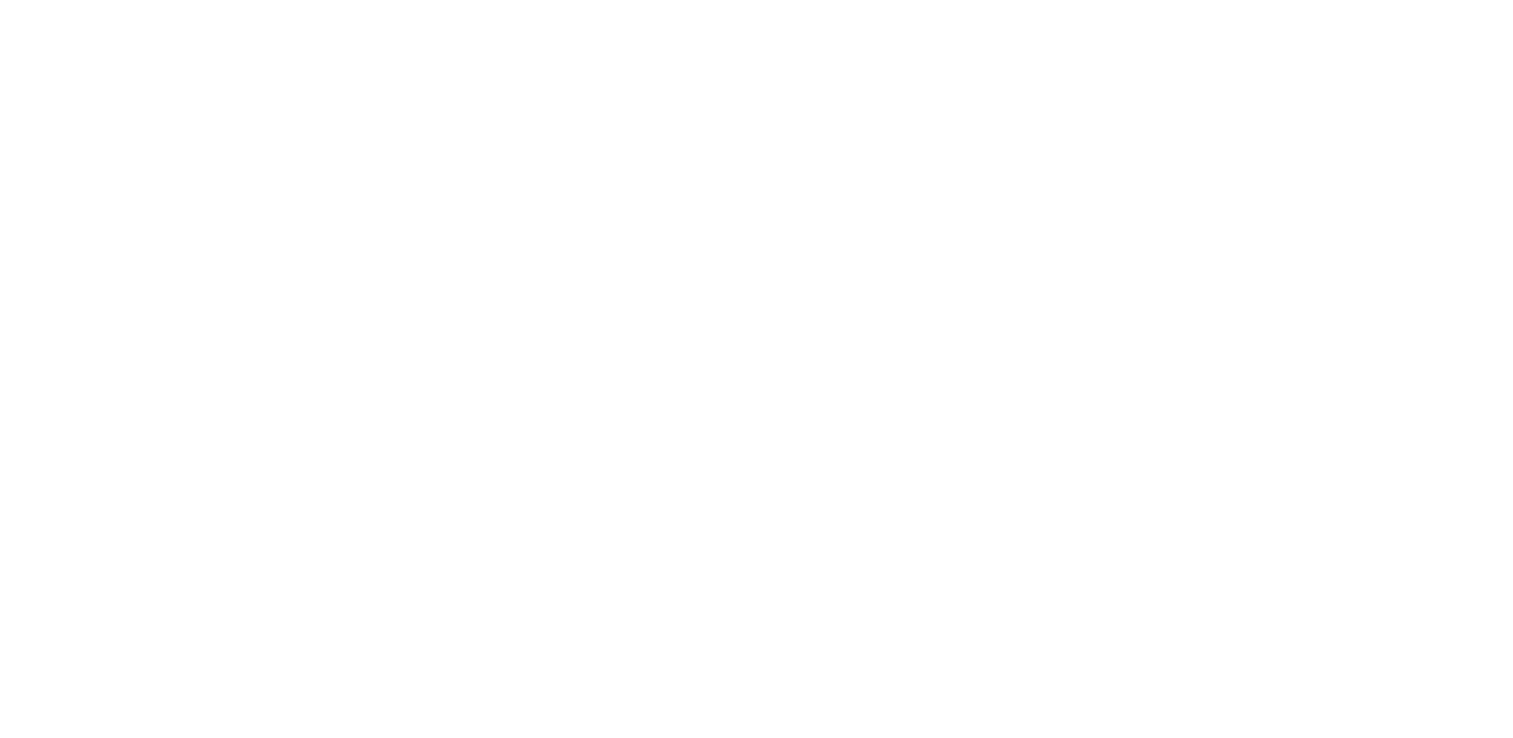 scroll, scrollTop: 0, scrollLeft: 0, axis: both 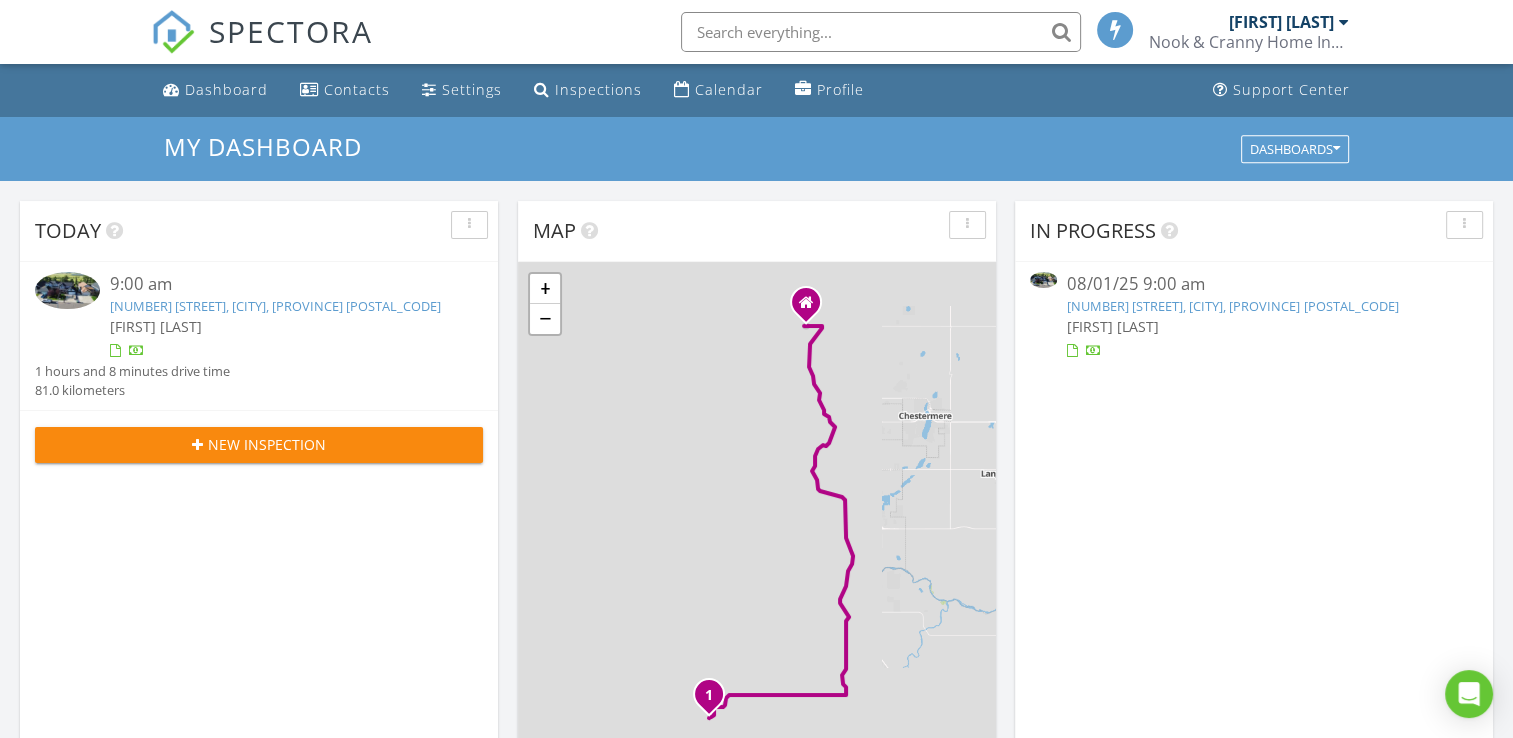 click on "[NUMBER] [STREET], [CITY], [PROVINCE] [POSTAL_CODE]" at bounding box center [275, 306] 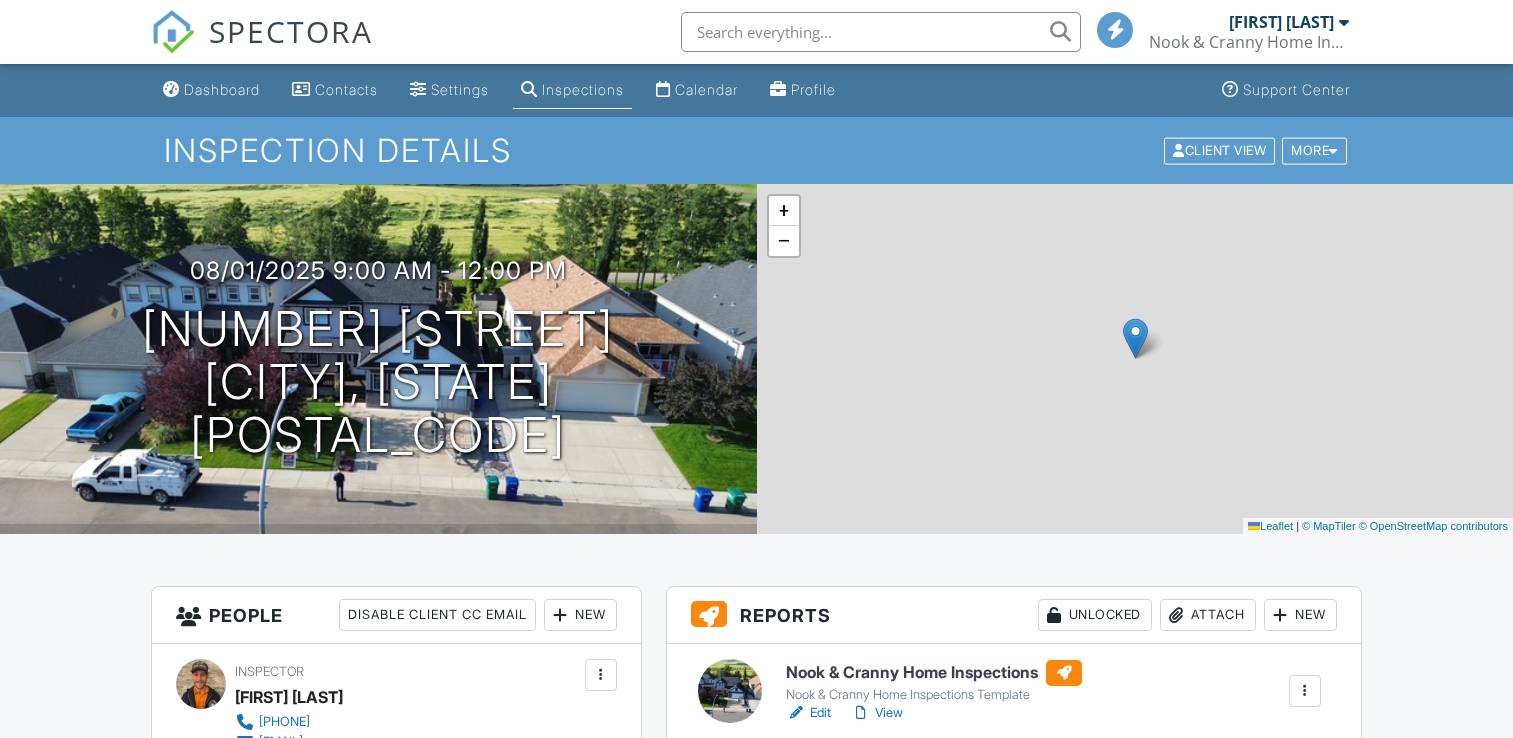 scroll, scrollTop: 0, scrollLeft: 0, axis: both 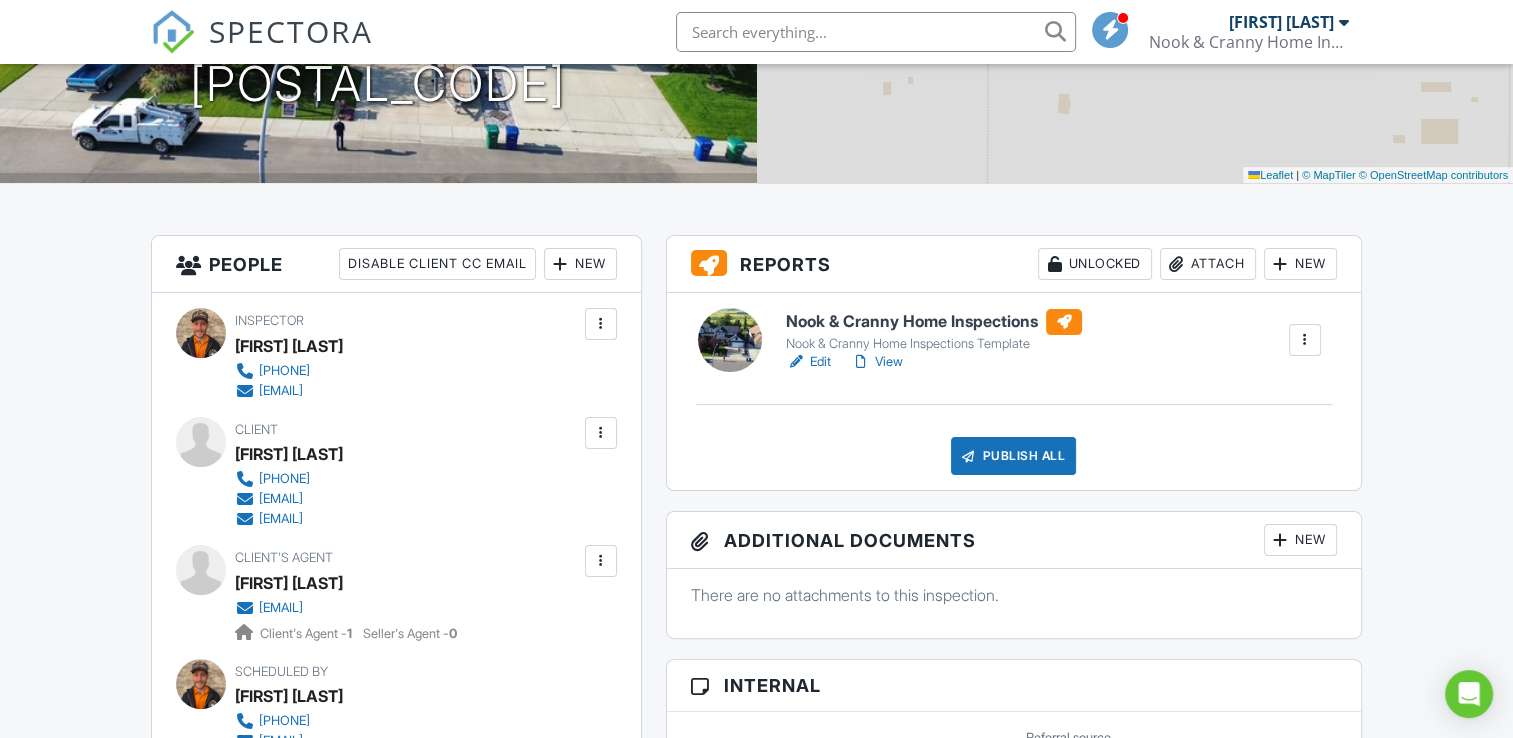 click on "Nook & Cranny Home Inspections" at bounding box center [934, 322] 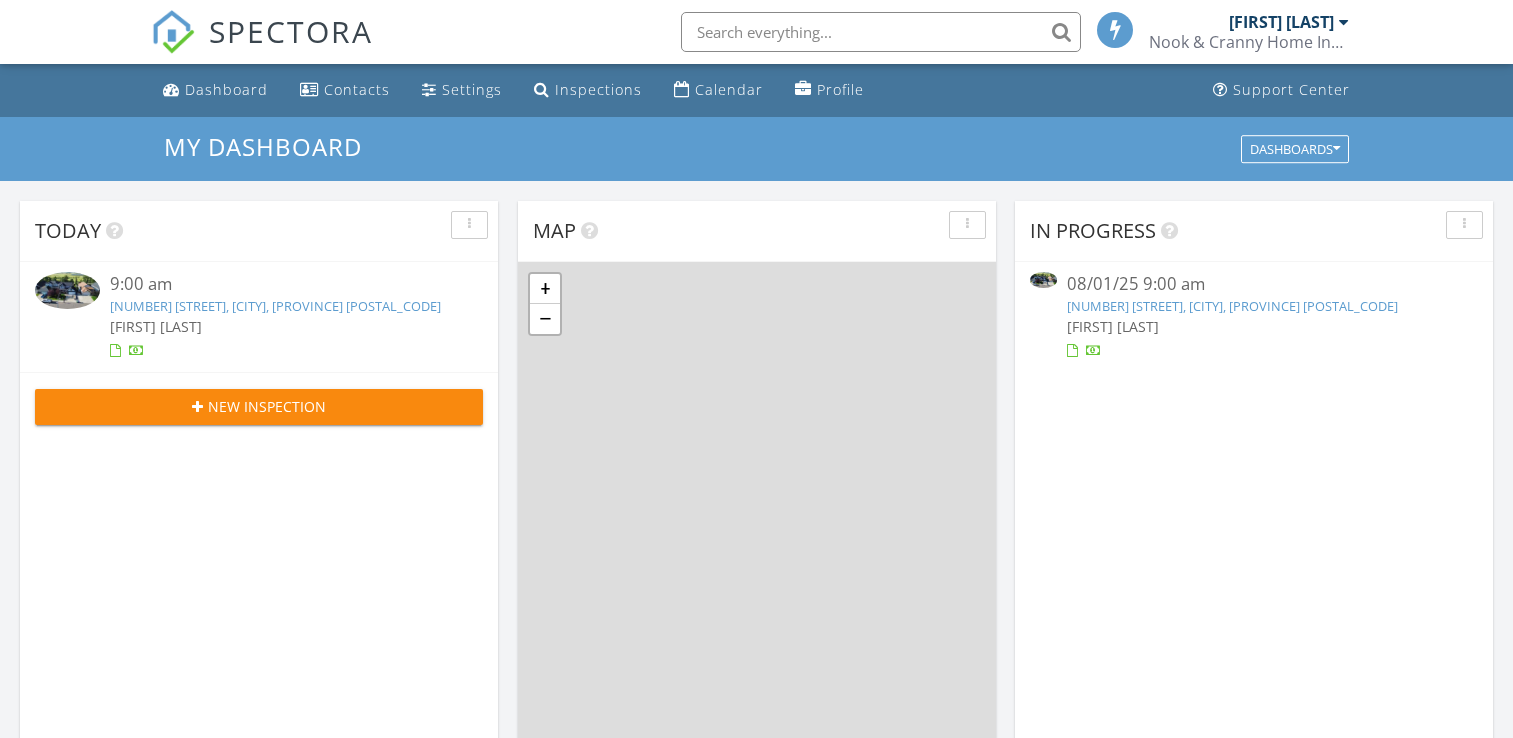 scroll, scrollTop: 0, scrollLeft: 0, axis: both 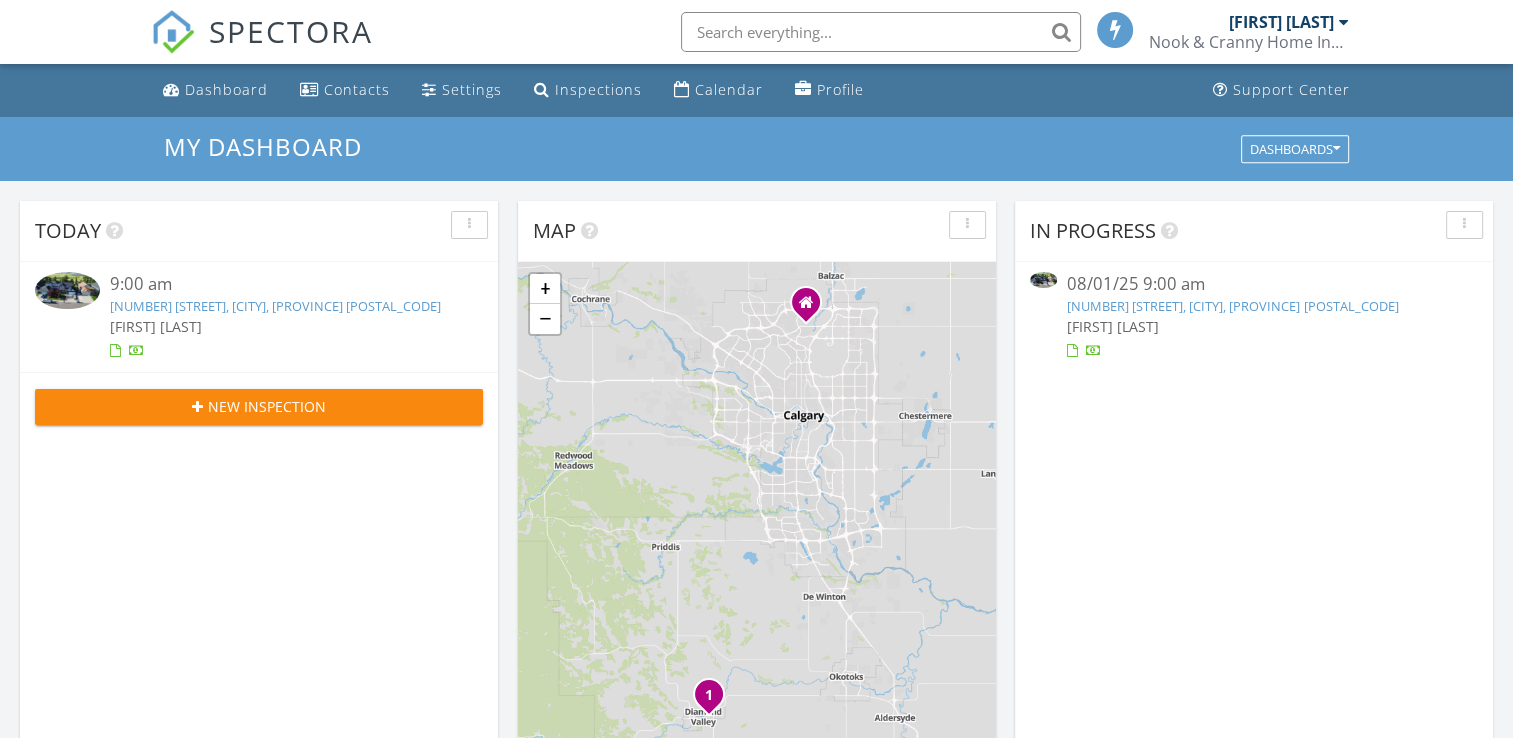 click on "Inspections" at bounding box center [598, 89] 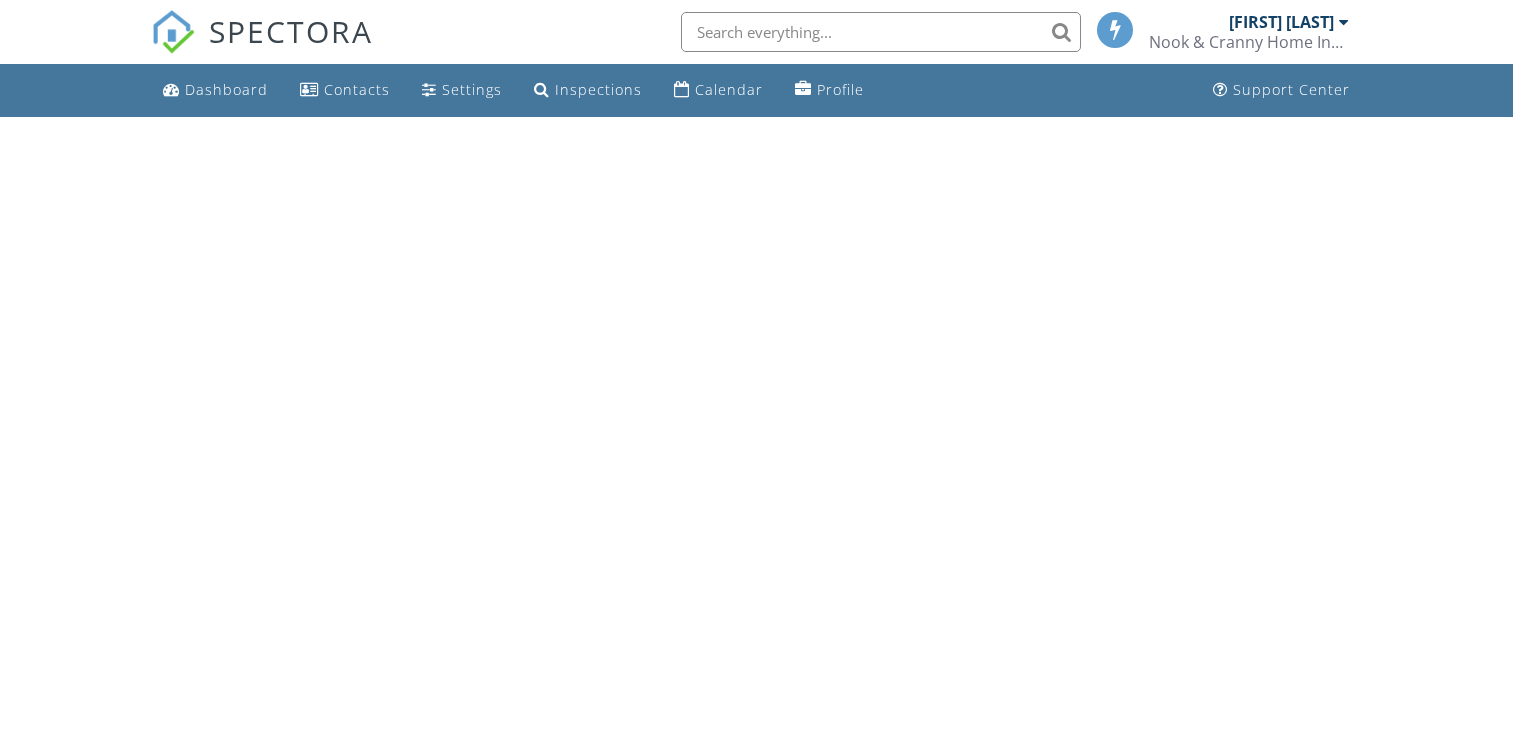 scroll, scrollTop: 0, scrollLeft: 0, axis: both 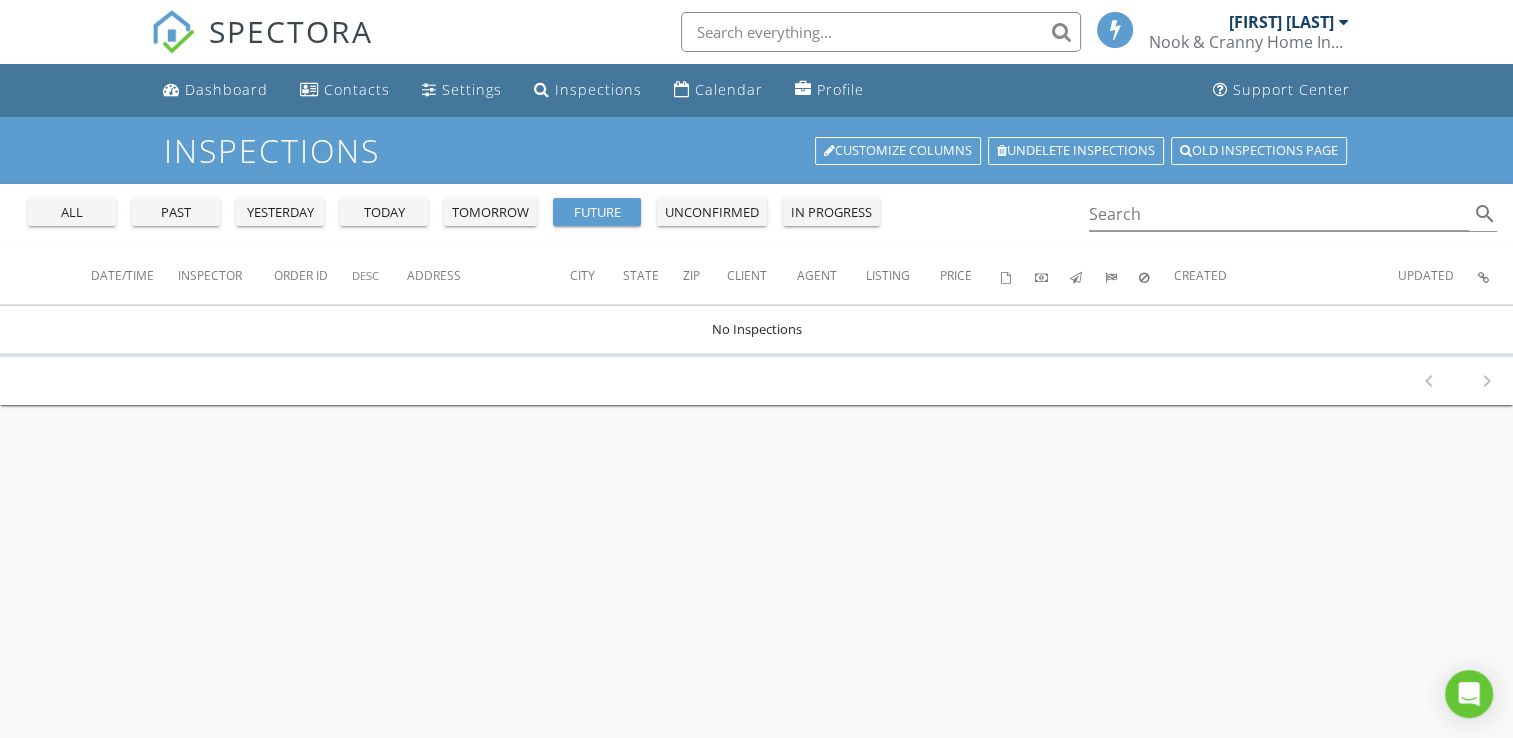 click on "past" at bounding box center [176, 213] 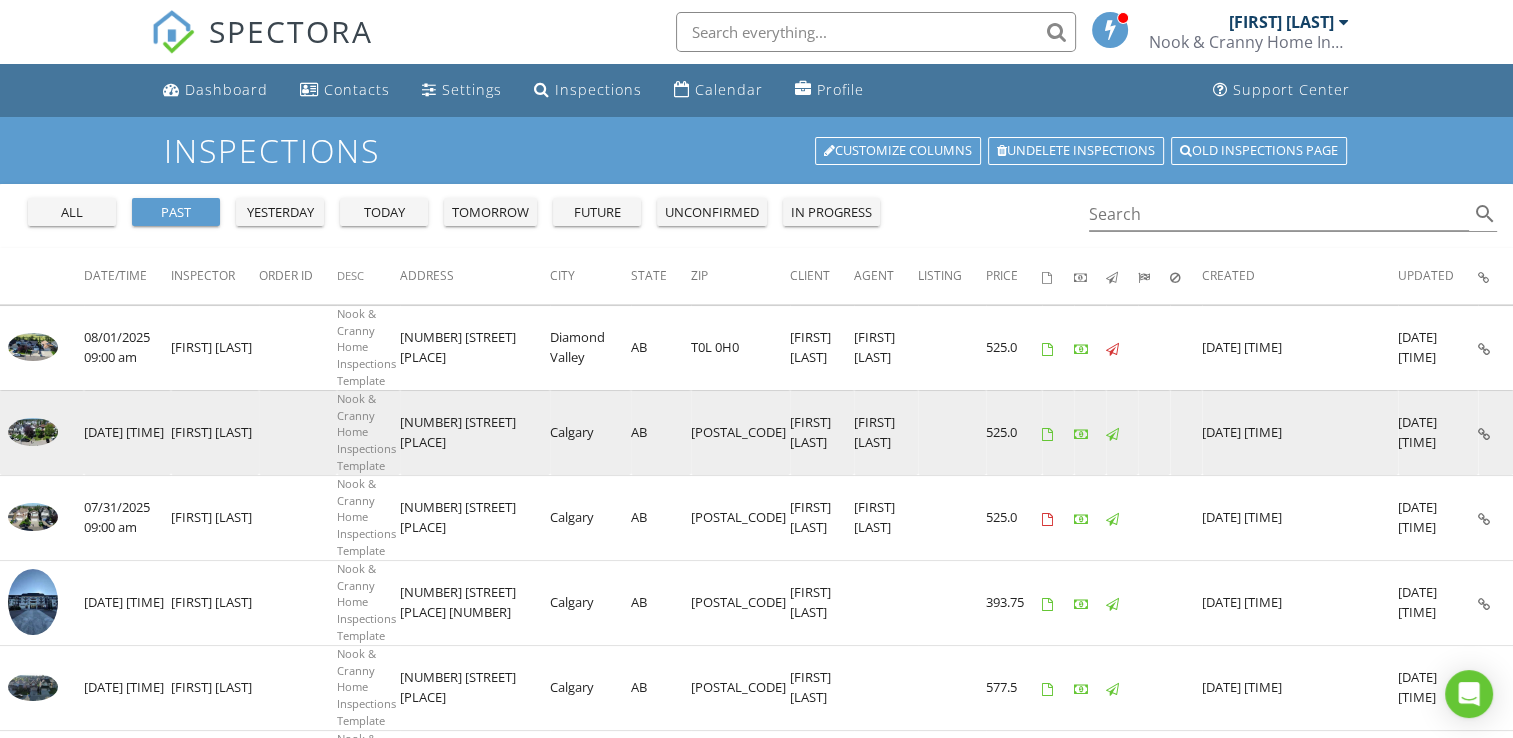 click at bounding box center (33, 432) 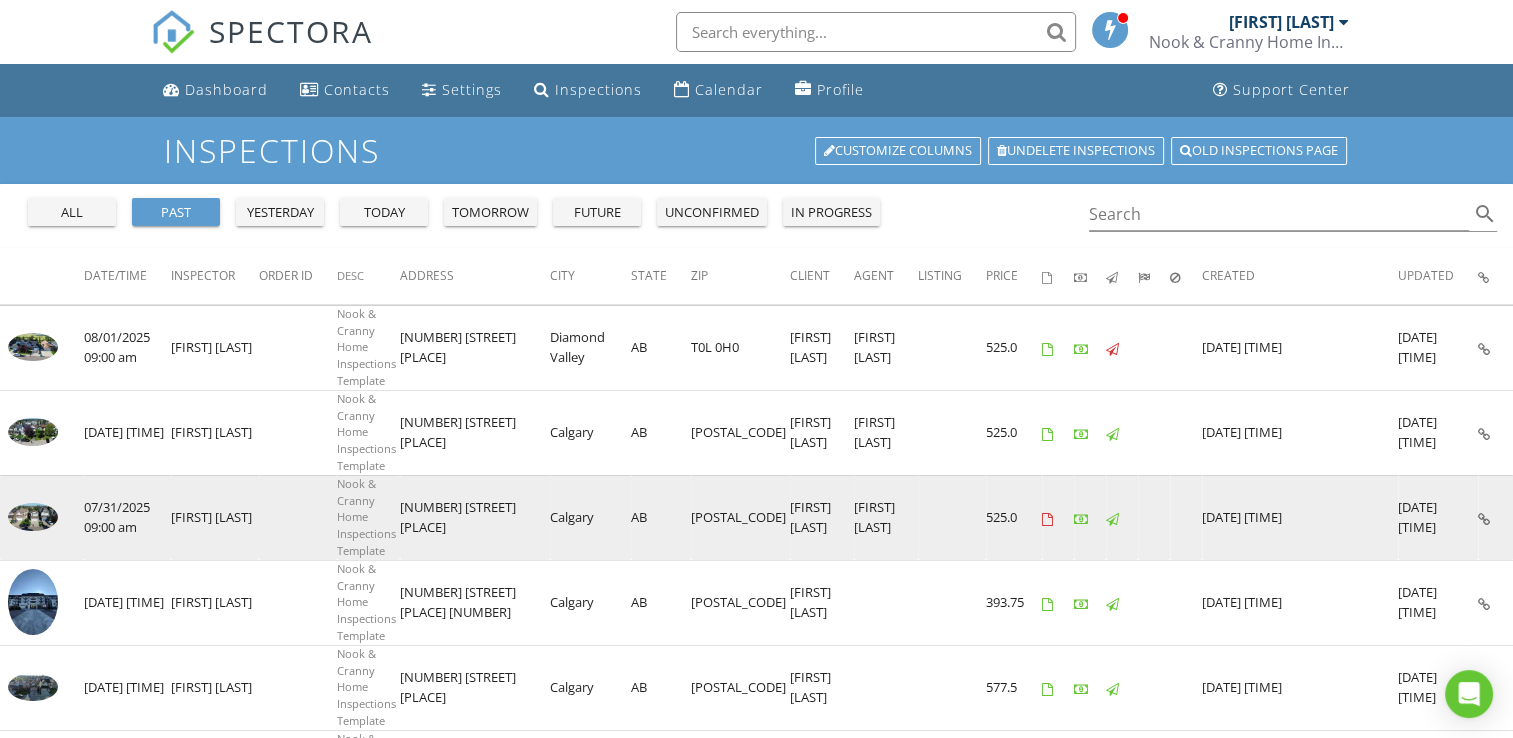 click at bounding box center (33, 517) 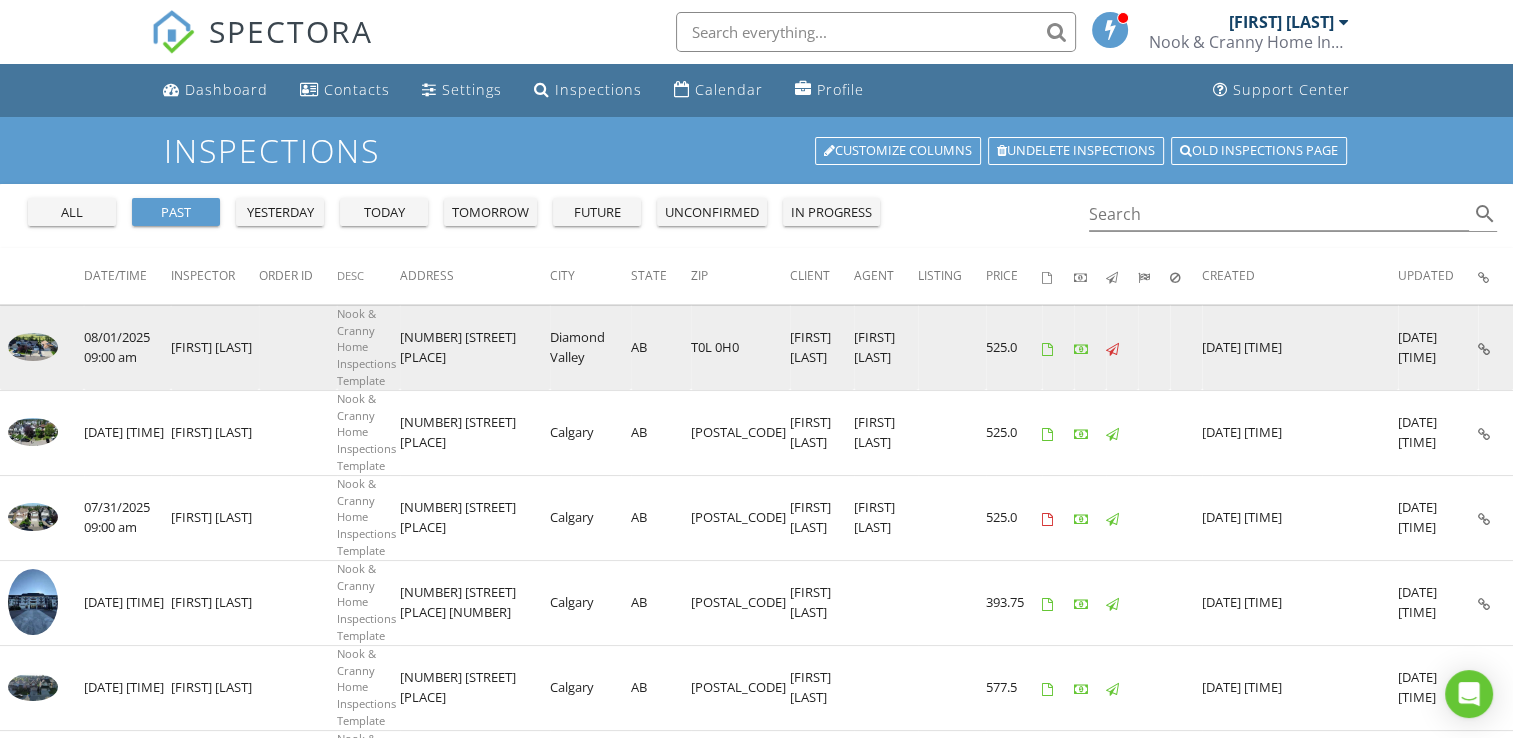 click at bounding box center (33, 347) 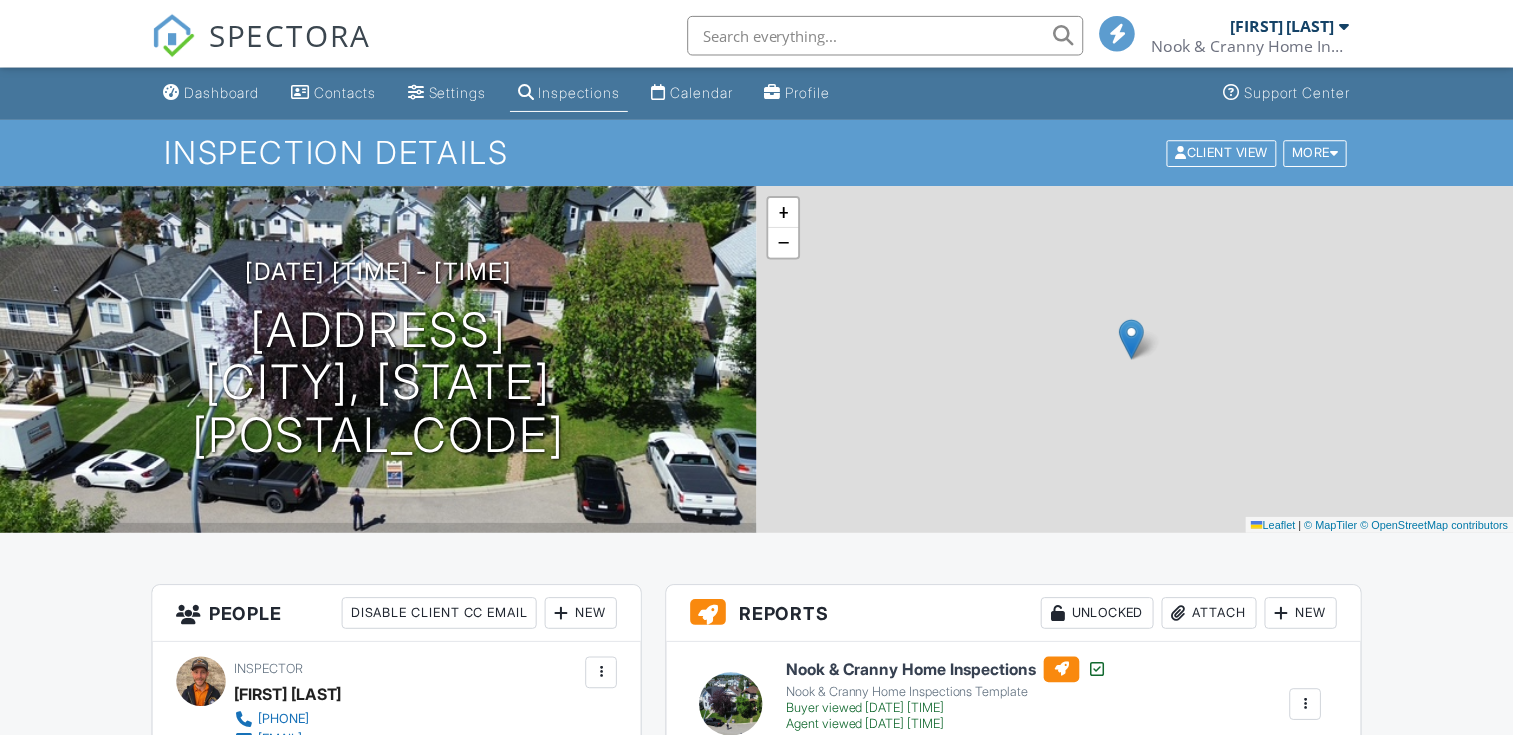 scroll, scrollTop: 374, scrollLeft: 0, axis: vertical 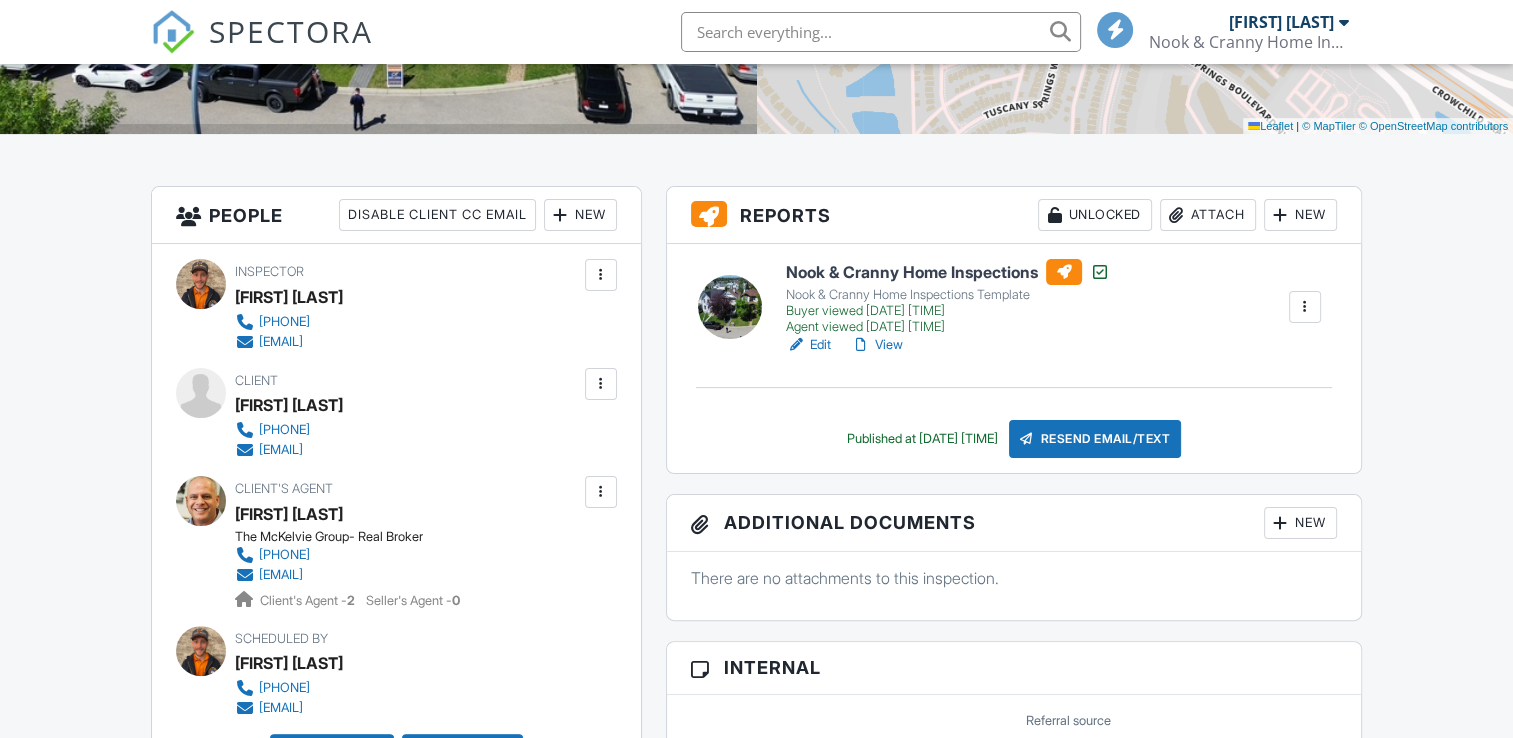click on "Nook & Cranny Home Inspections" at bounding box center [948, 272] 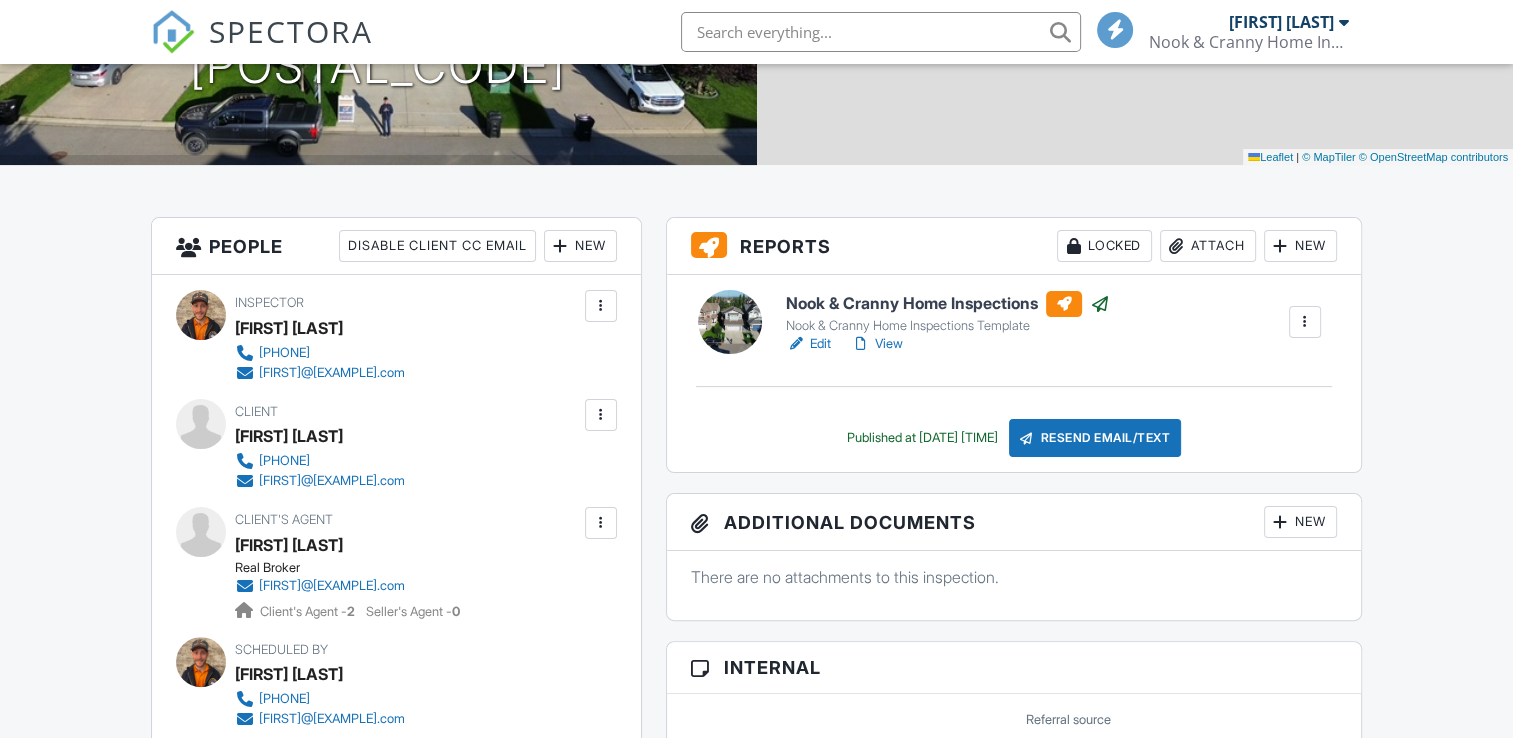 scroll, scrollTop: 400, scrollLeft: 0, axis: vertical 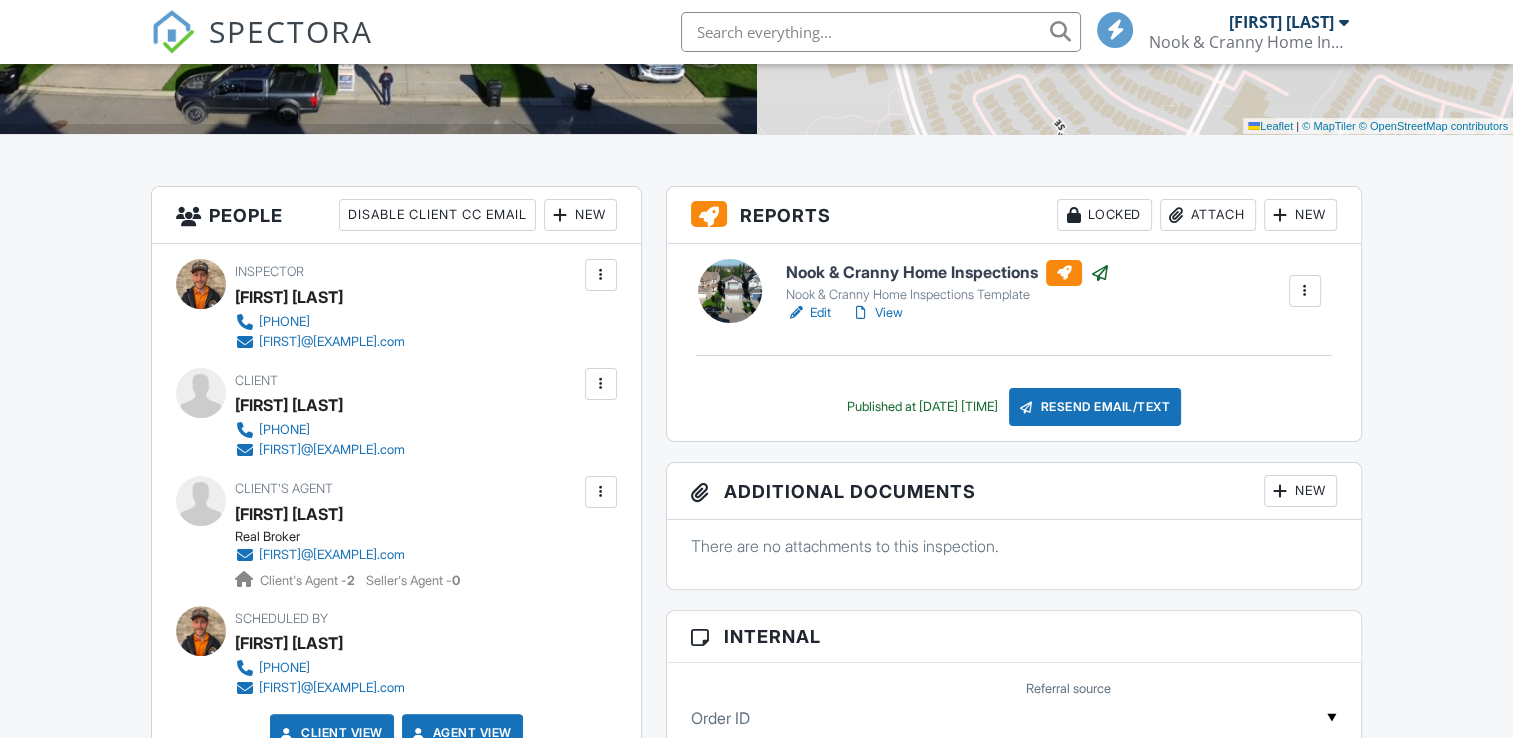 click on "Nook & Cranny Home Inspections" at bounding box center [948, 273] 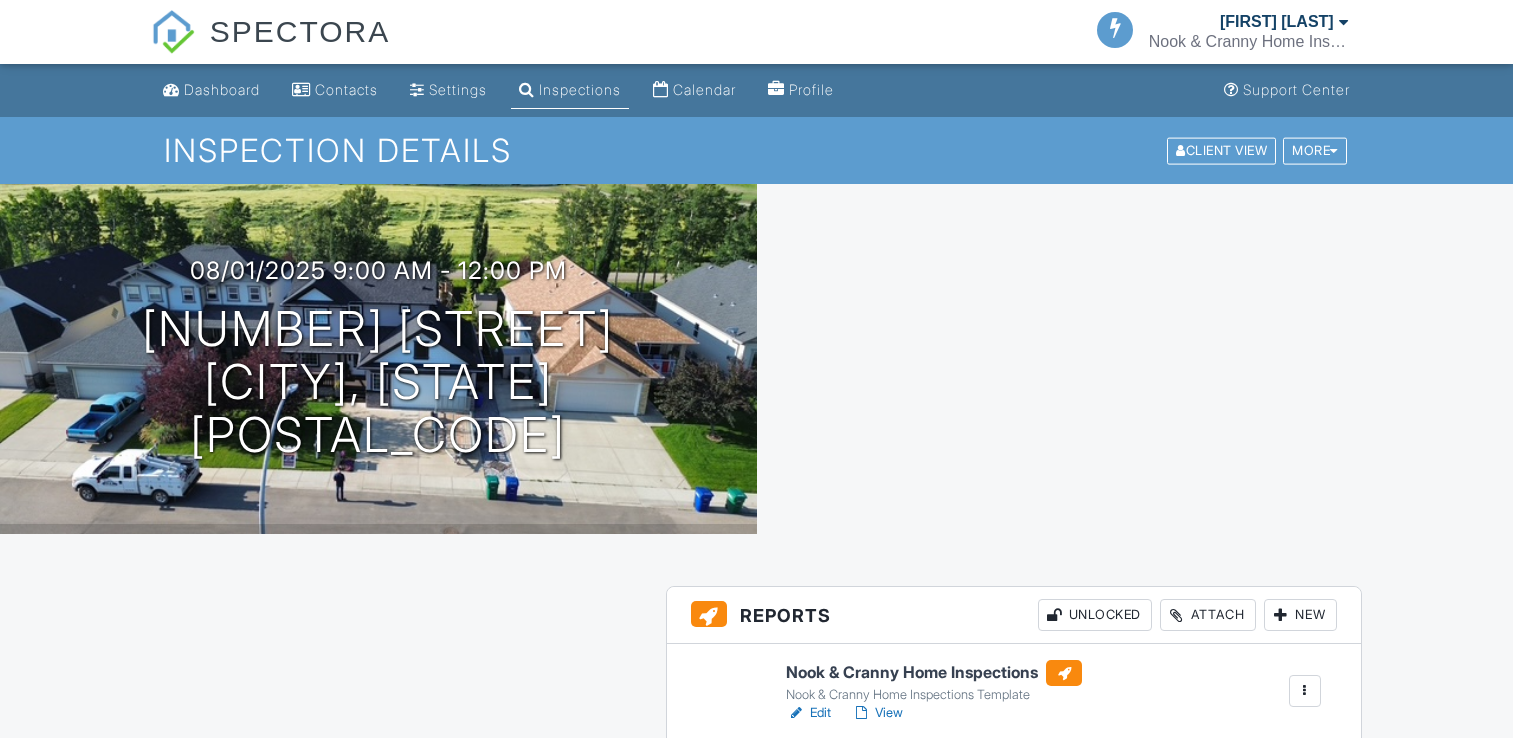 scroll, scrollTop: 0, scrollLeft: 0, axis: both 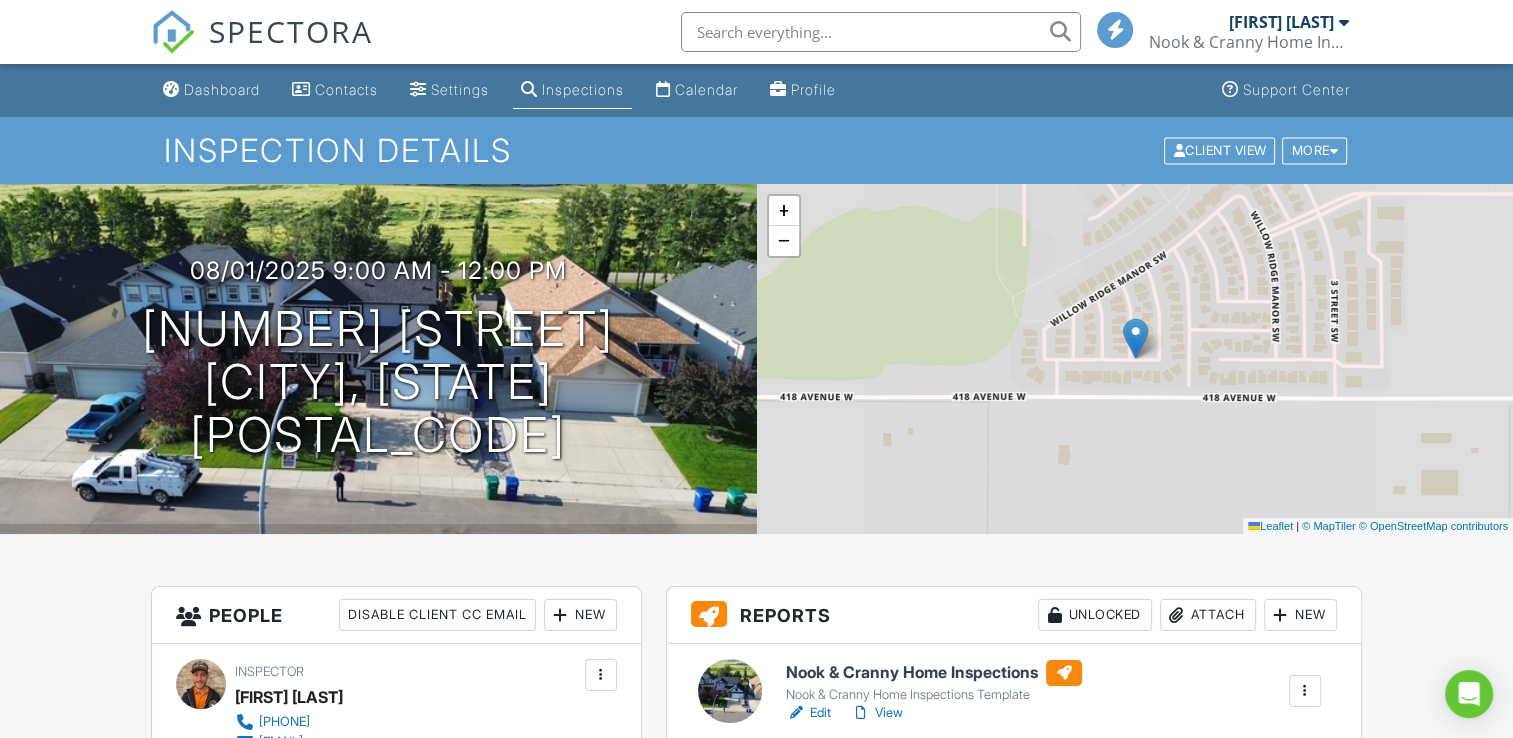 click on "Nook & Cranny Home Inspections" at bounding box center (934, 673) 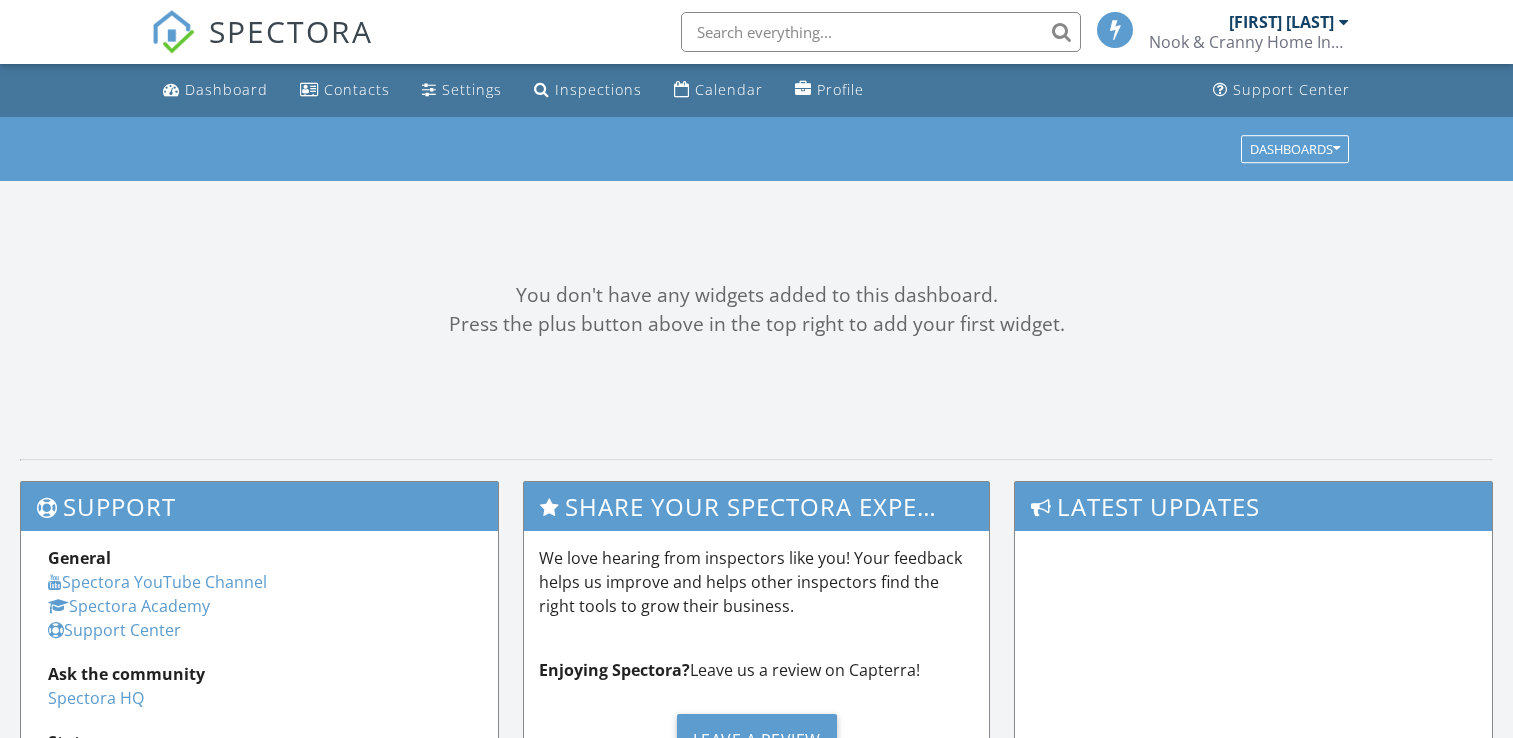 scroll, scrollTop: 0, scrollLeft: 0, axis: both 